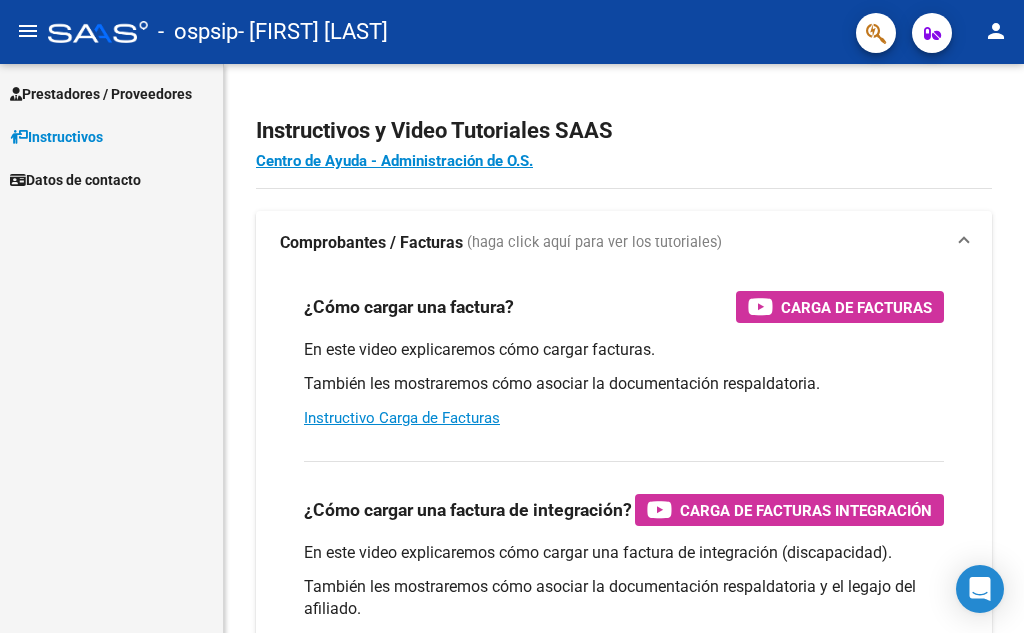 scroll, scrollTop: 0, scrollLeft: 0, axis: both 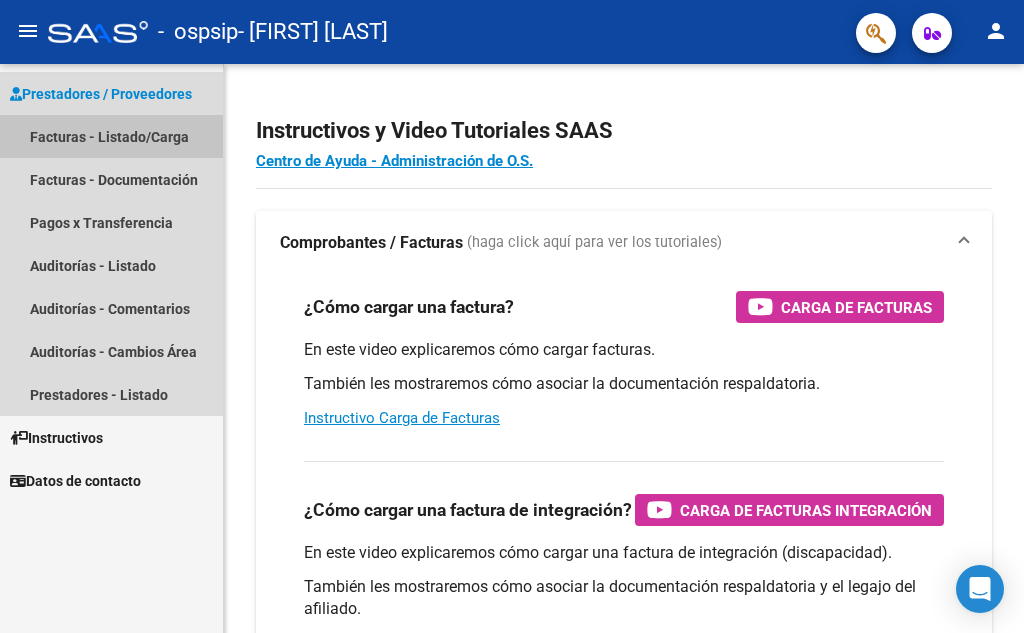 click on "Facturas - Listado/Carga" at bounding box center (111, 136) 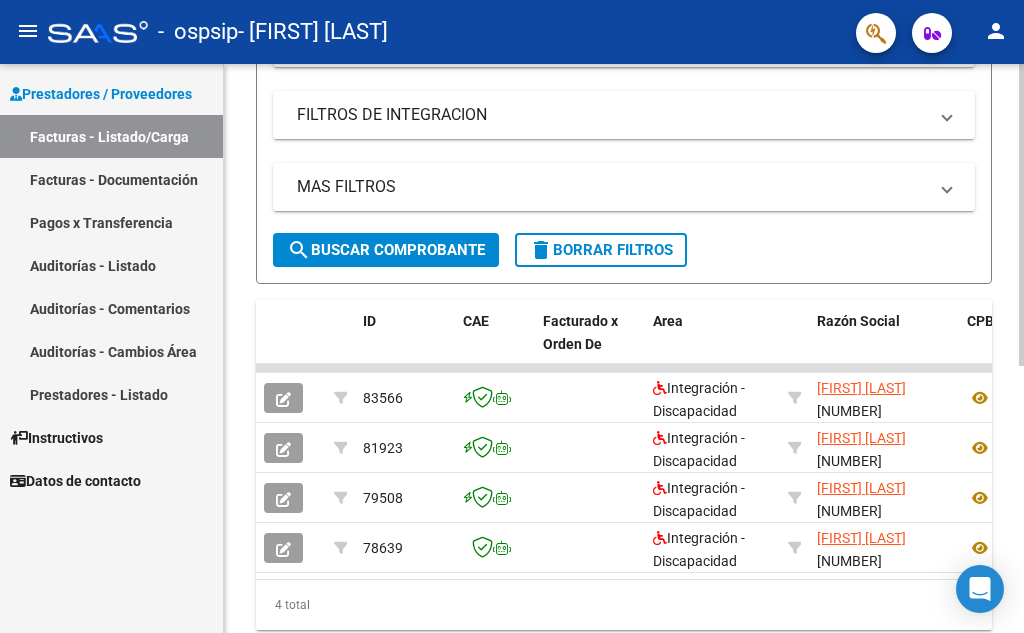 scroll, scrollTop: 504, scrollLeft: 0, axis: vertical 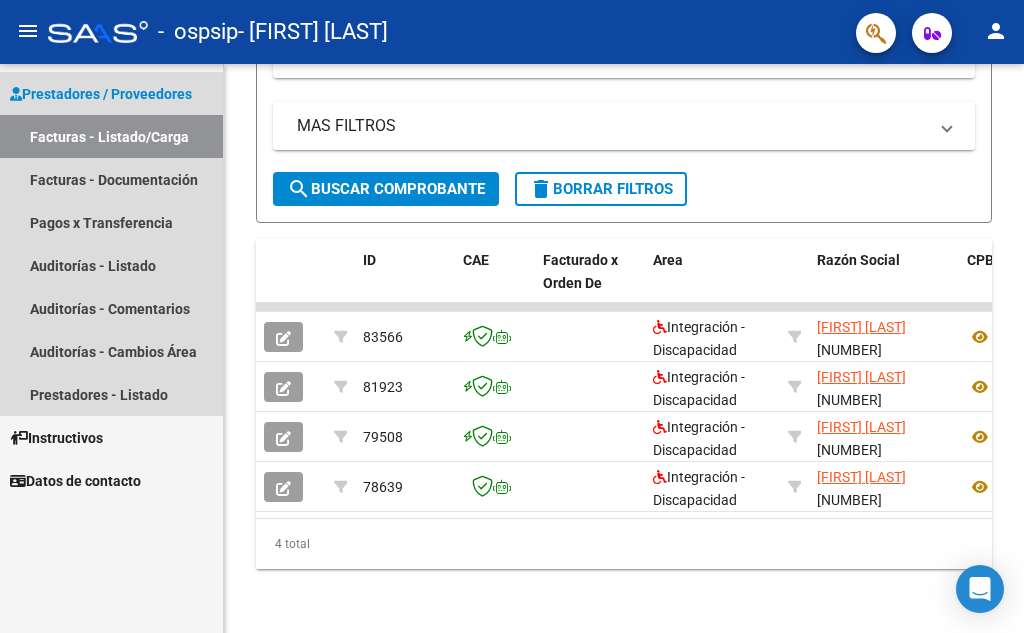 click on "Prestadores / Proveedores" at bounding box center [101, 94] 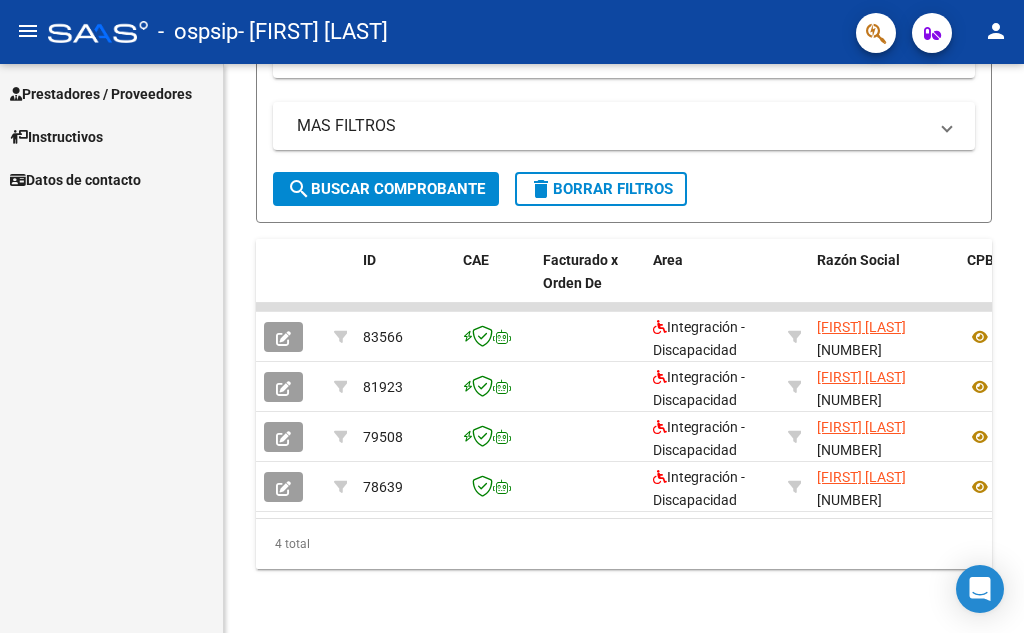click on "Prestadores / Proveedores" at bounding box center (101, 94) 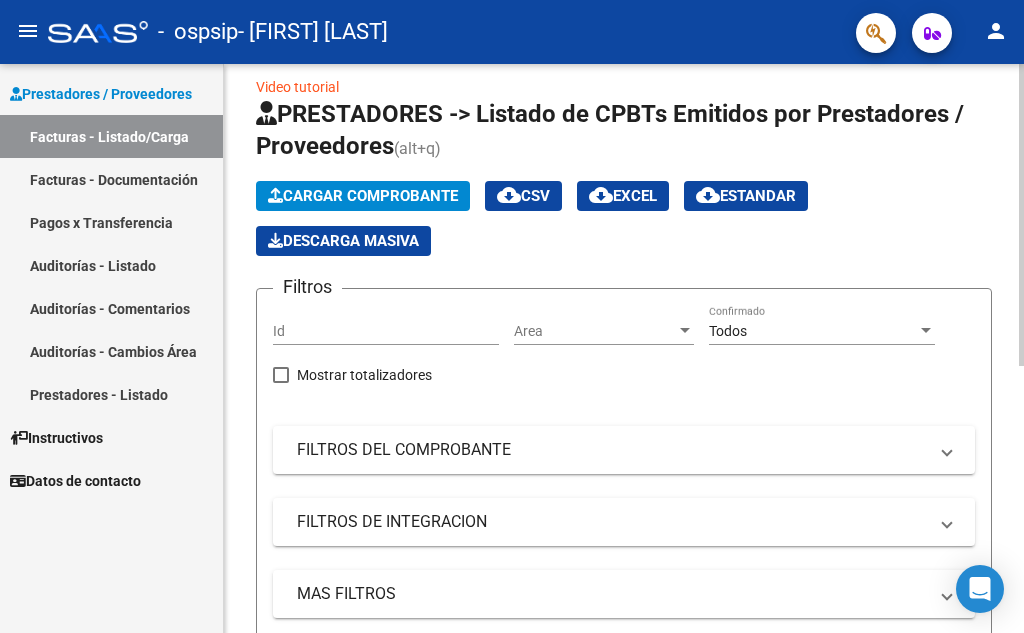 scroll, scrollTop: 4, scrollLeft: 0, axis: vertical 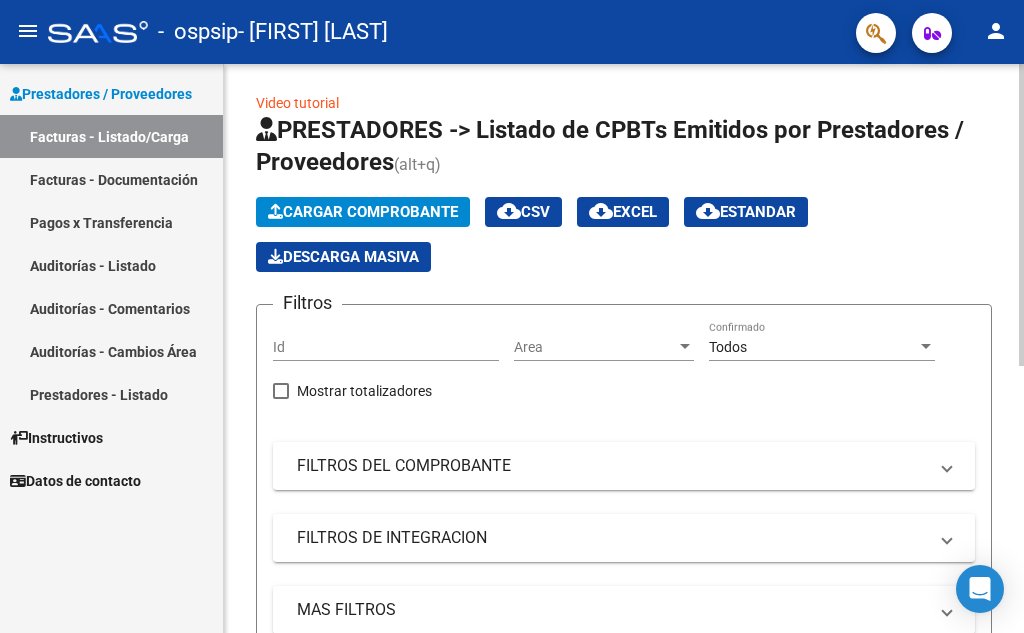 click on "Cargar Comprobante" 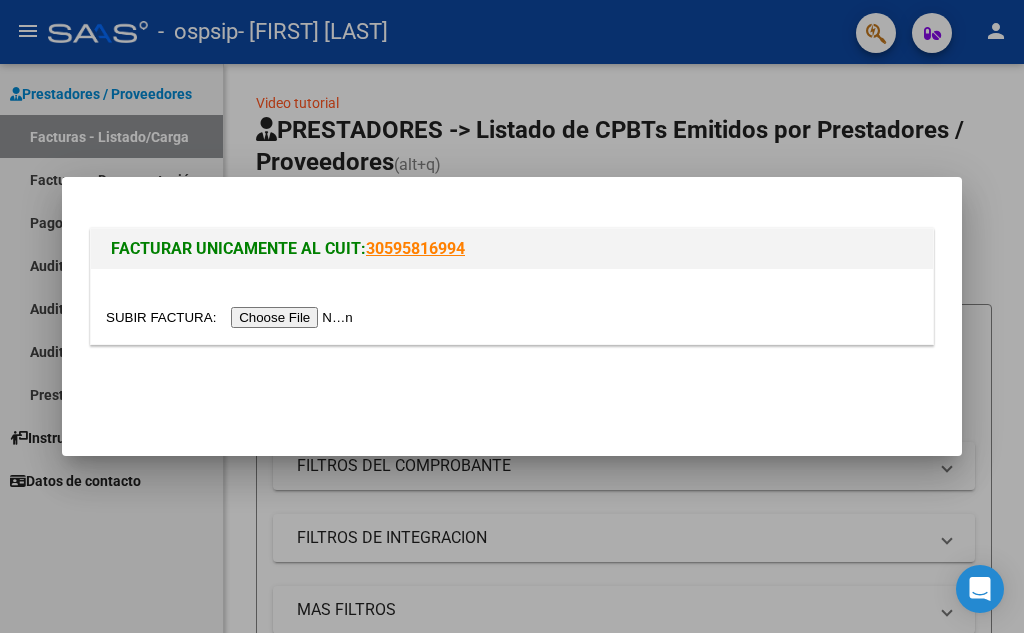 click at bounding box center (232, 317) 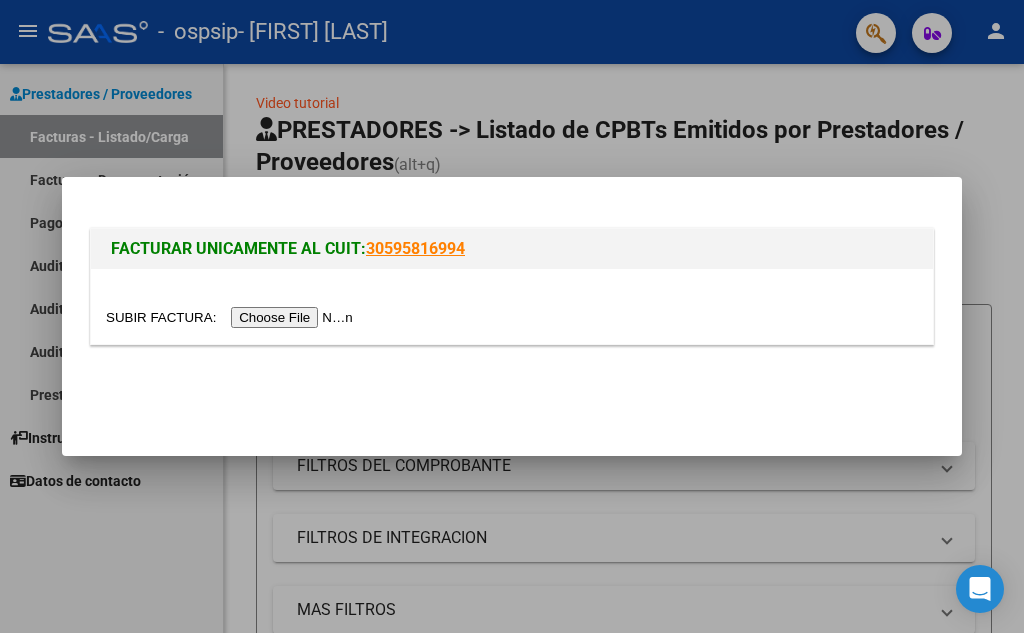 click at bounding box center [232, 317] 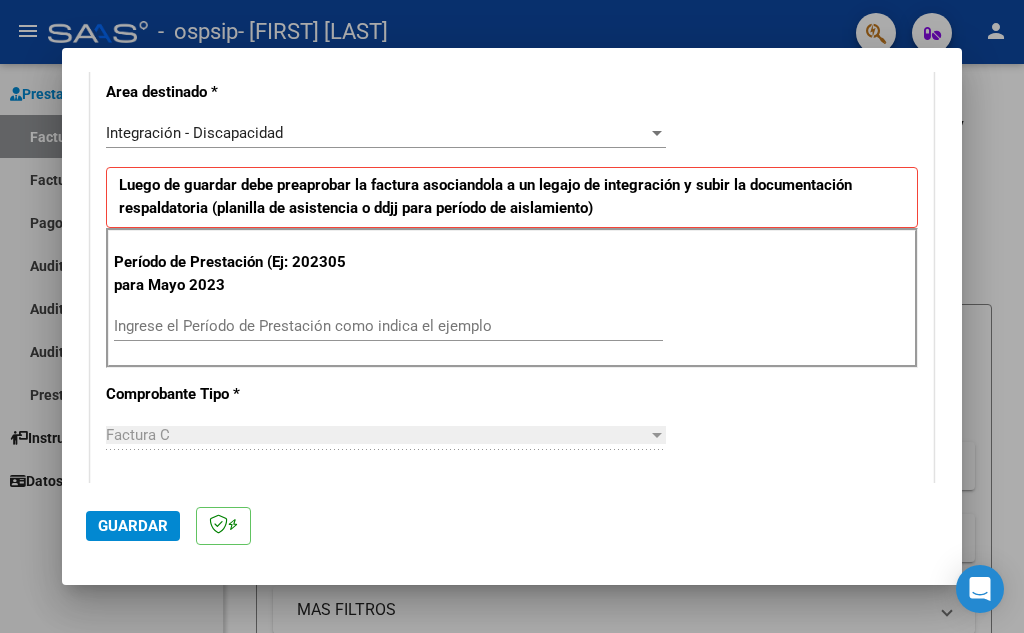 scroll, scrollTop: 400, scrollLeft: 0, axis: vertical 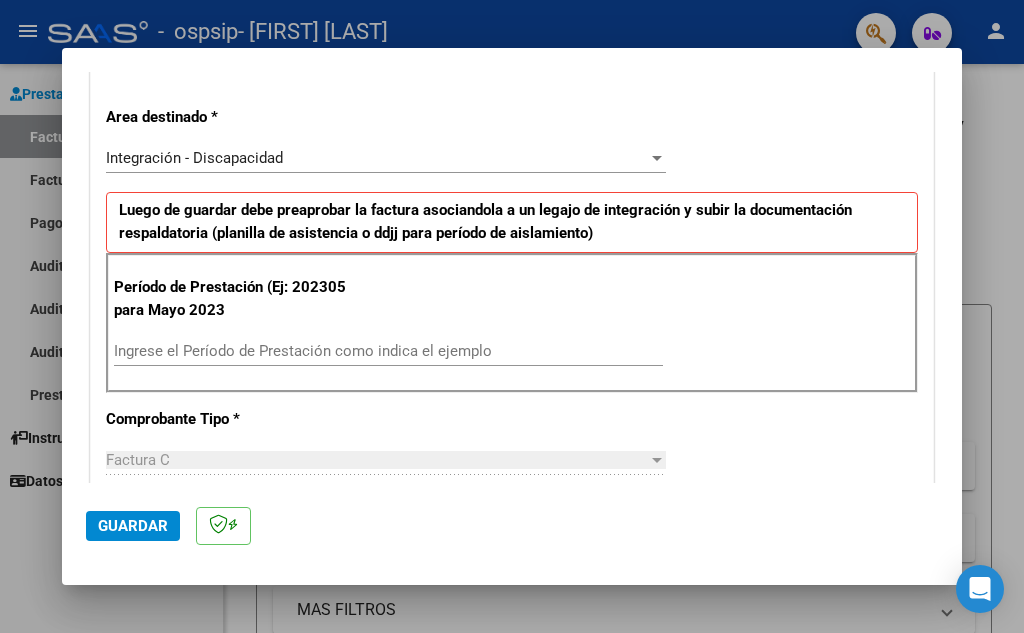 click on "Ingrese el Período de Prestación como indica el ejemplo" at bounding box center [388, 351] 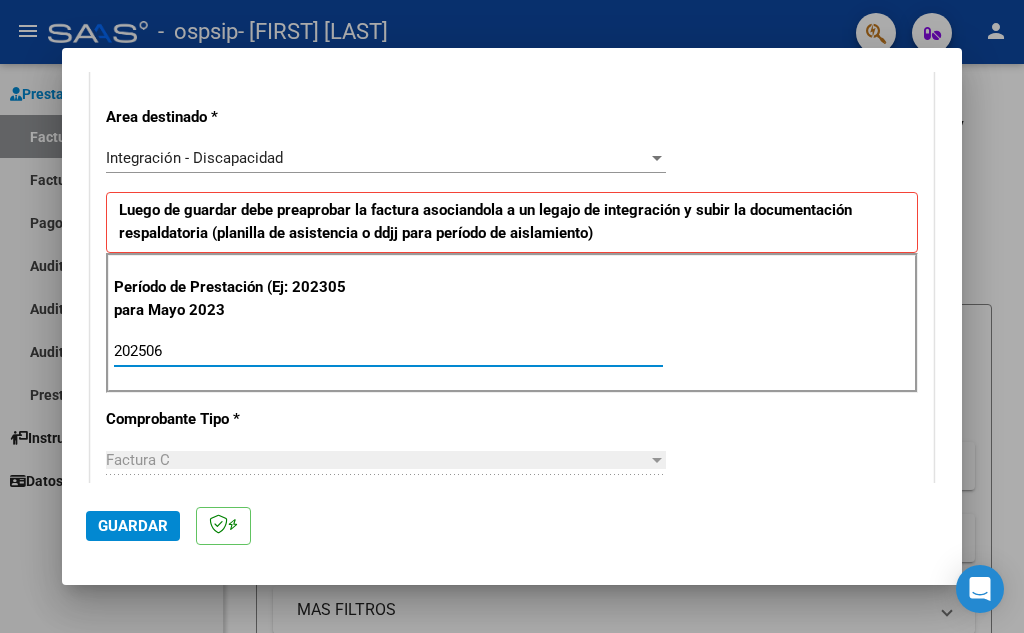 type on "202506" 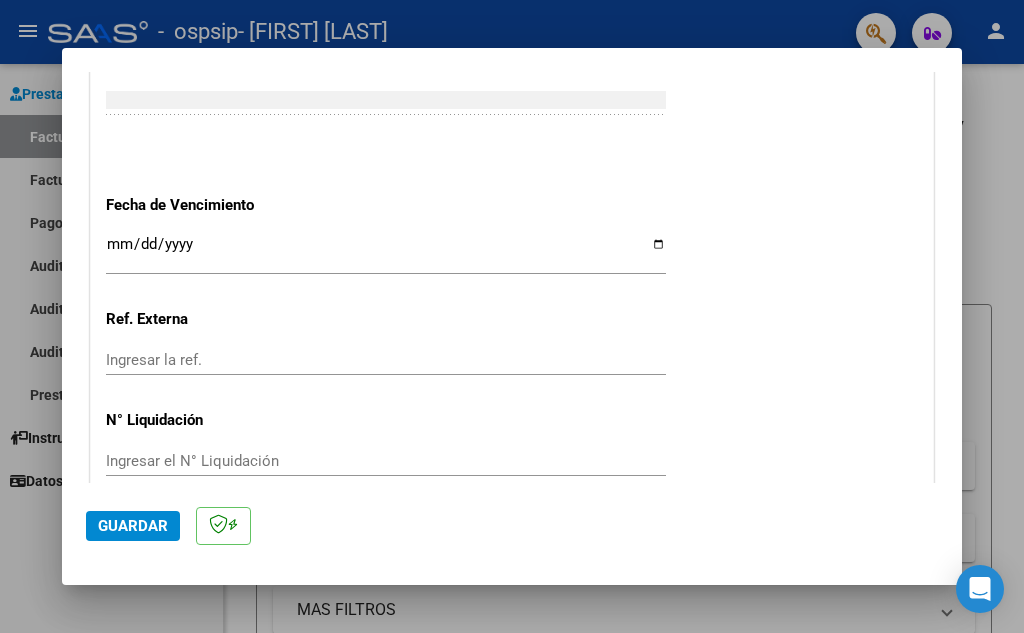 scroll, scrollTop: 1372, scrollLeft: 0, axis: vertical 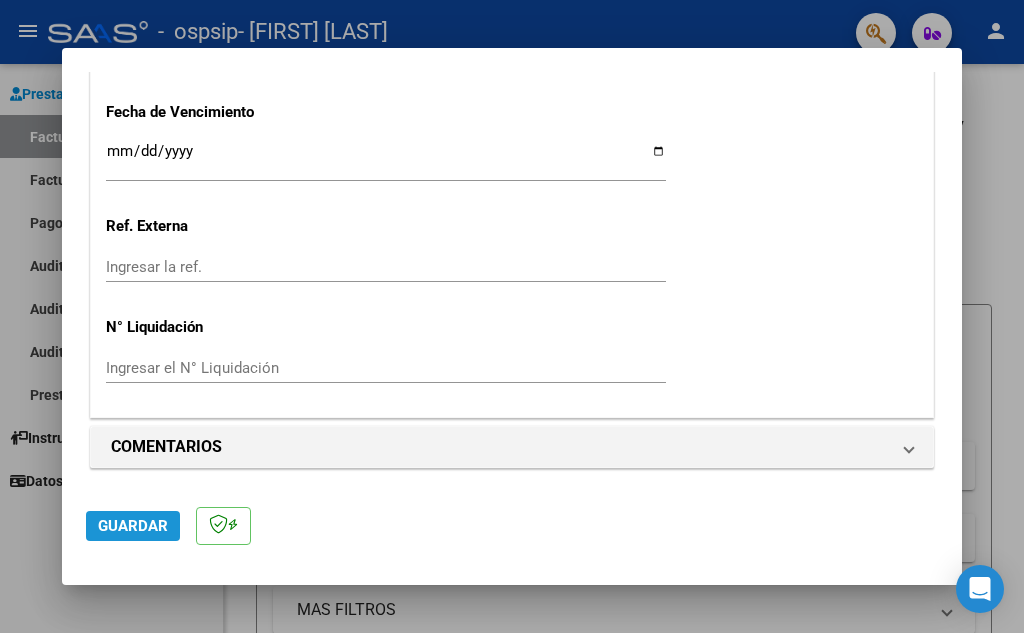 click on "Guardar" 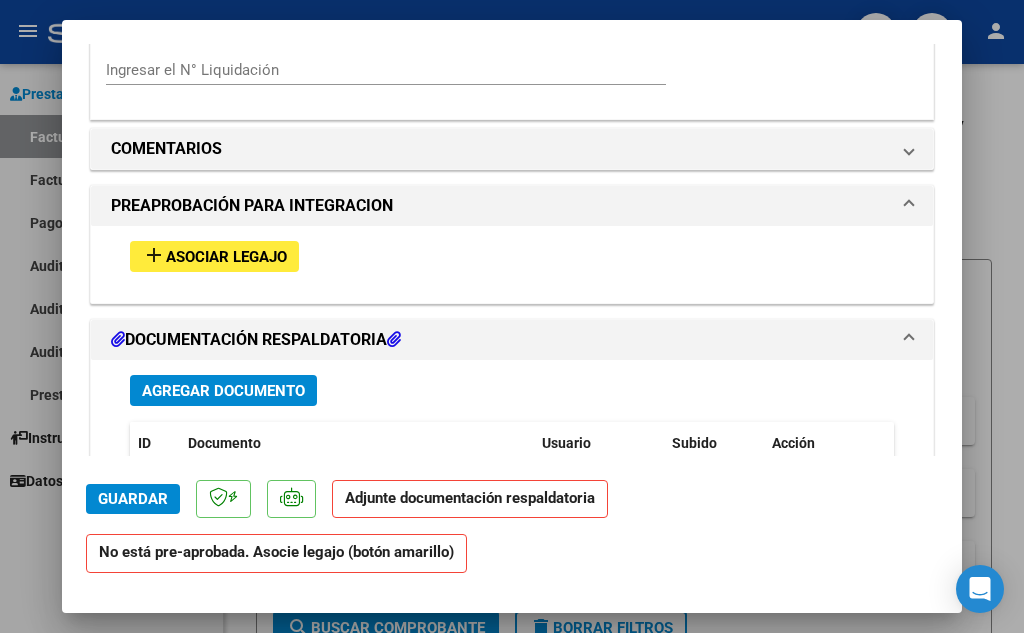 scroll, scrollTop: 1700, scrollLeft: 0, axis: vertical 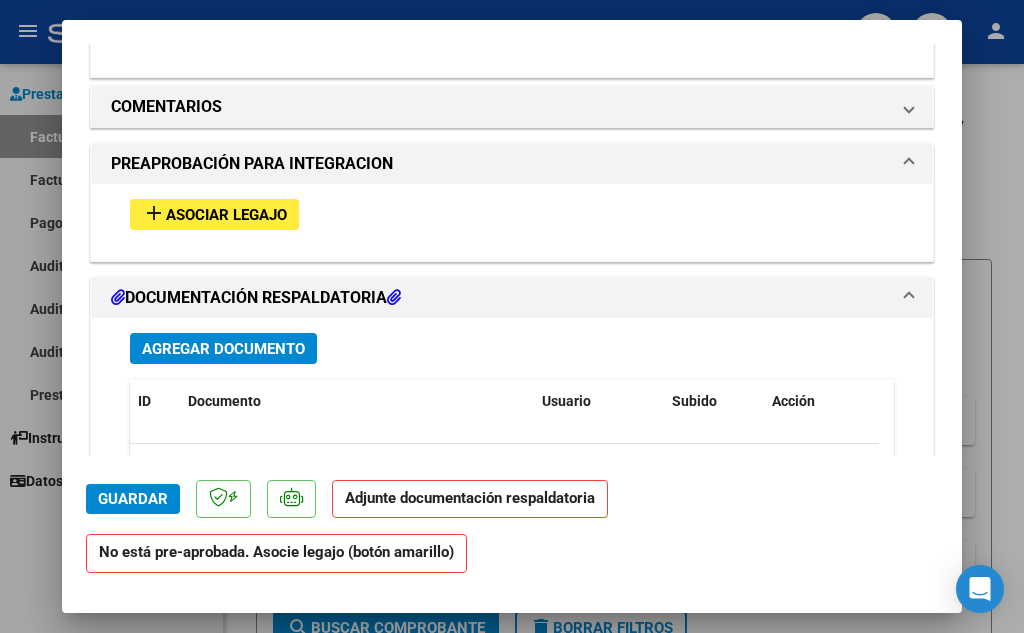 click on "Asociar Legajo" at bounding box center [226, 215] 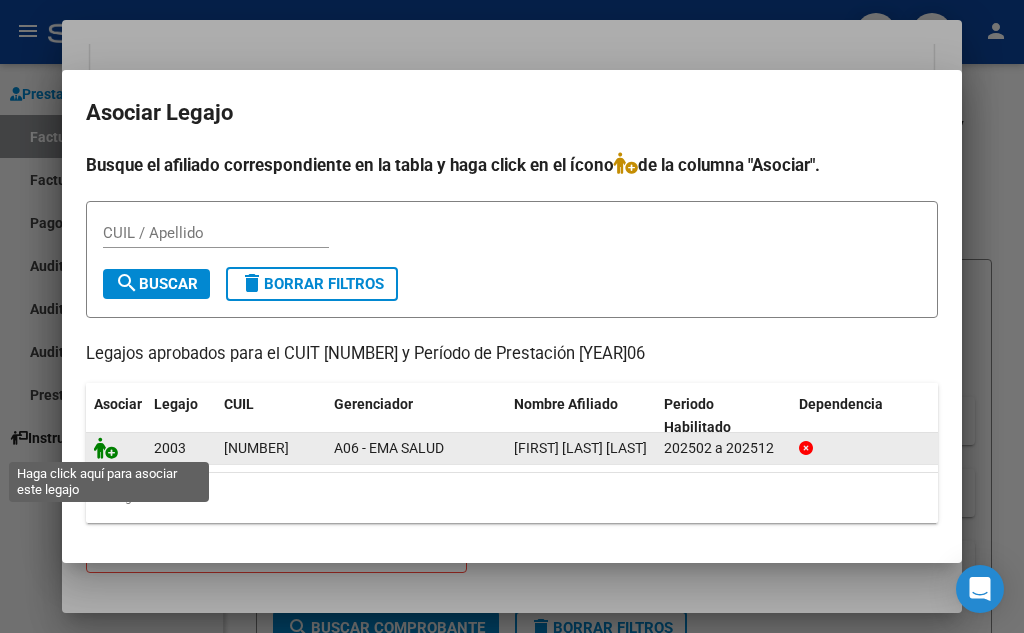 click 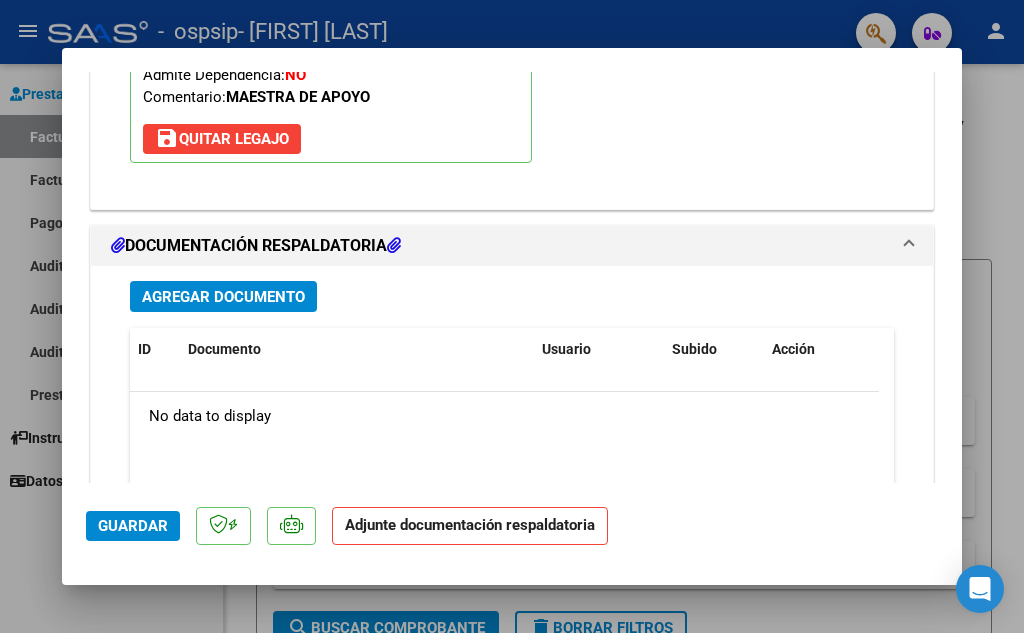 scroll, scrollTop: 2252, scrollLeft: 0, axis: vertical 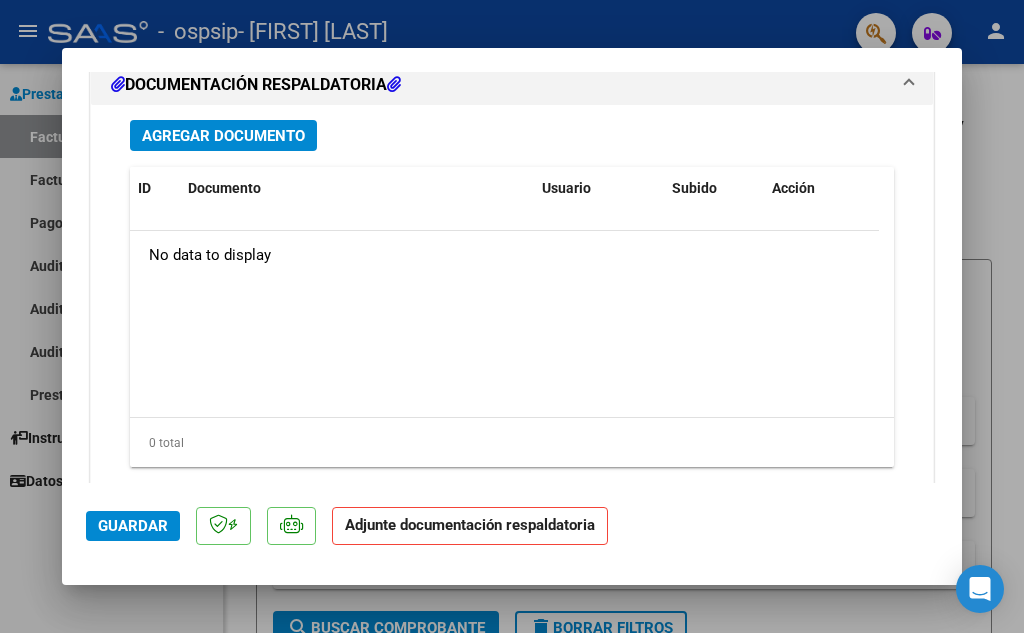 click on "Agregar Documento" at bounding box center (223, 136) 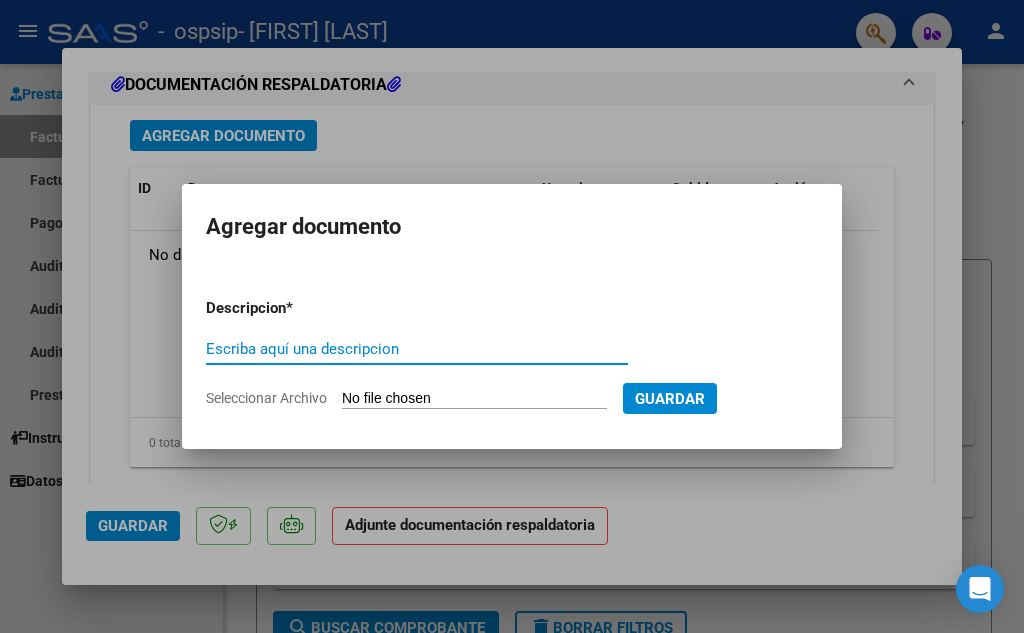 click on "Seleccionar Archivo" at bounding box center [474, 399] 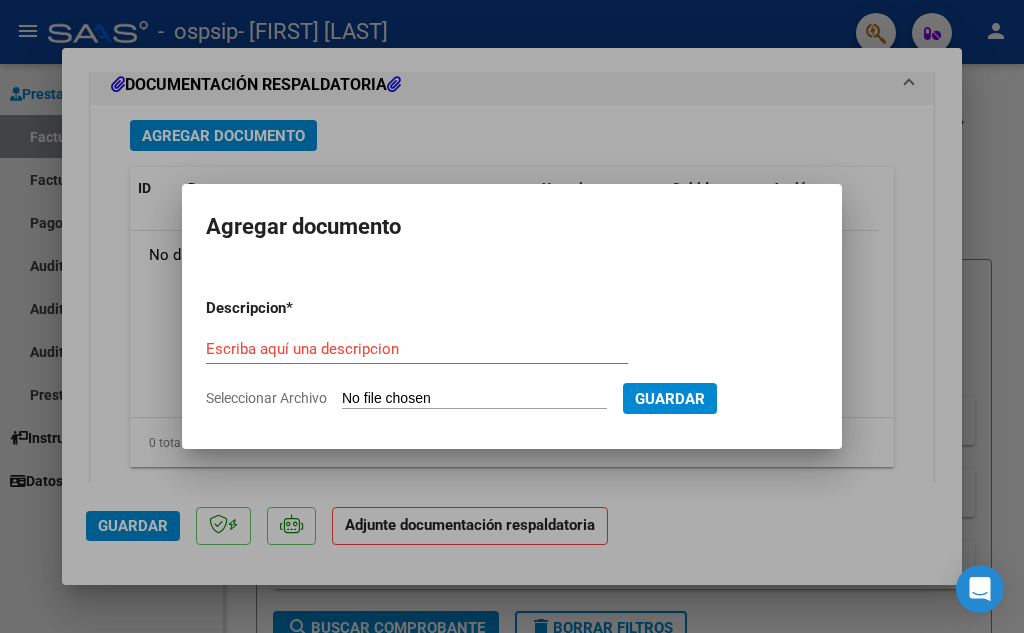 type on "C:\fakepath\PA mai04072025.pdf" 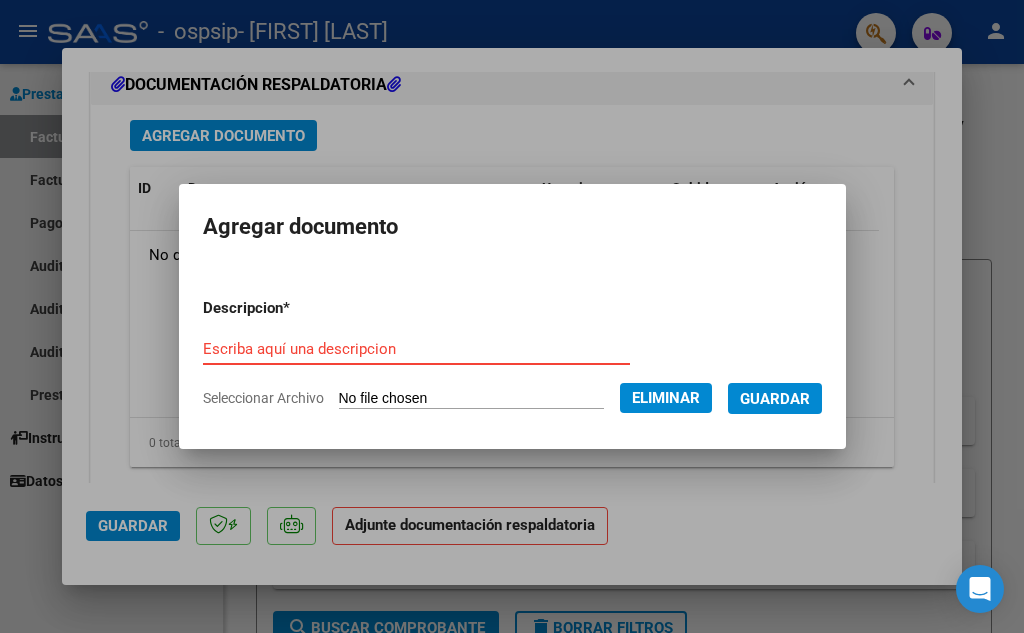 click on "Escriba aquí una descripcion" at bounding box center [416, 349] 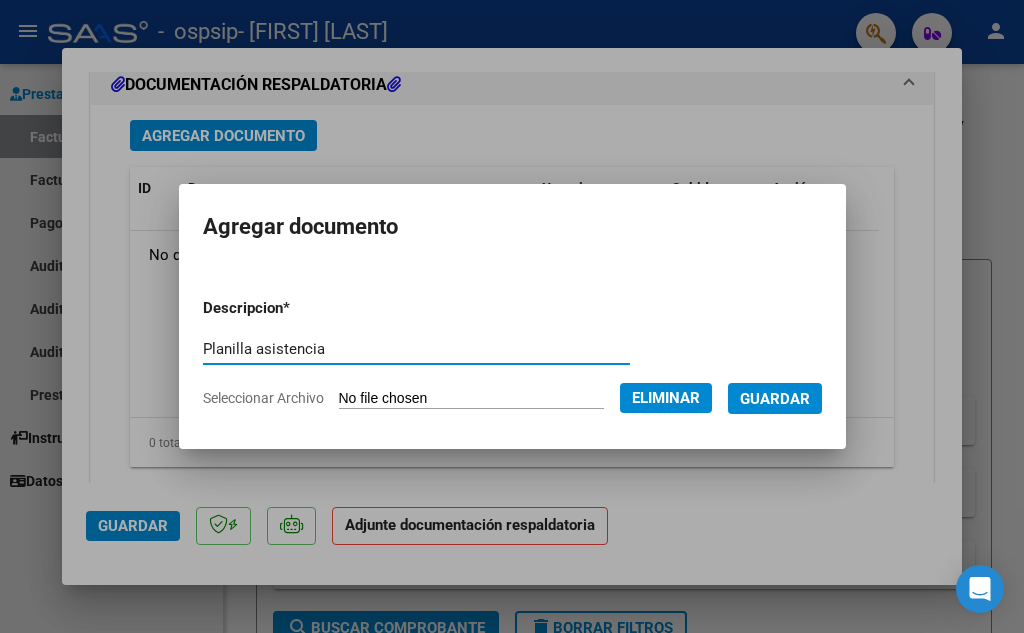type on "Planilla asistencia" 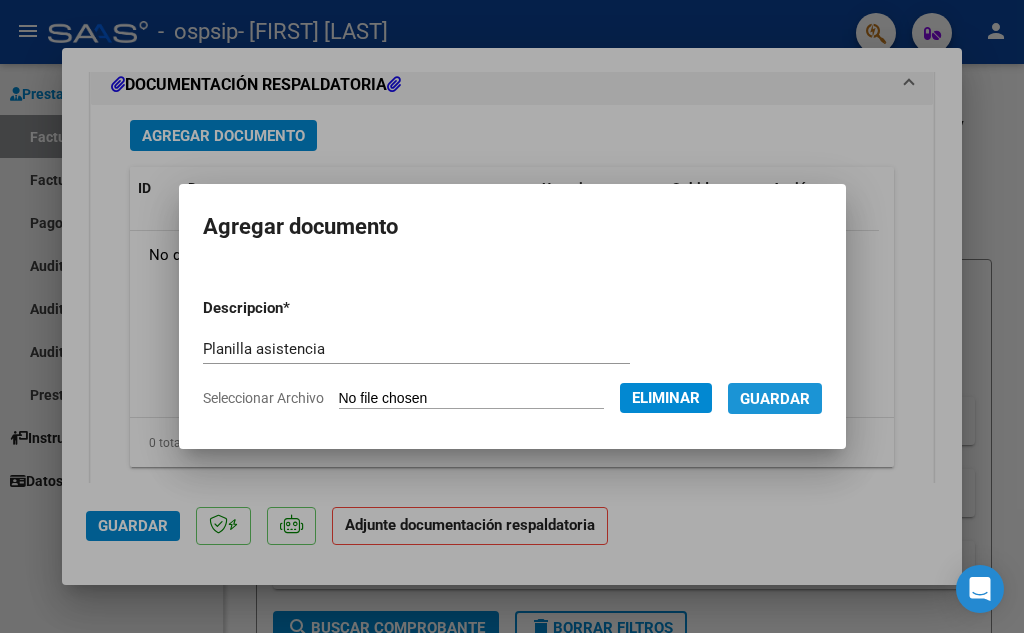 click on "Guardar" at bounding box center [775, 399] 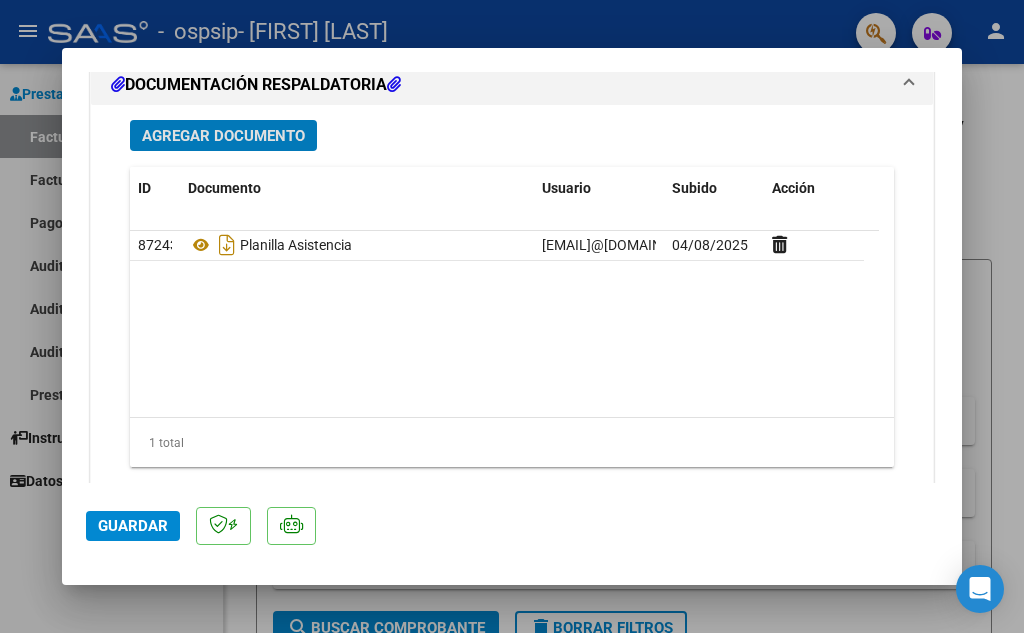 click on "Agregar Documento" at bounding box center [223, 136] 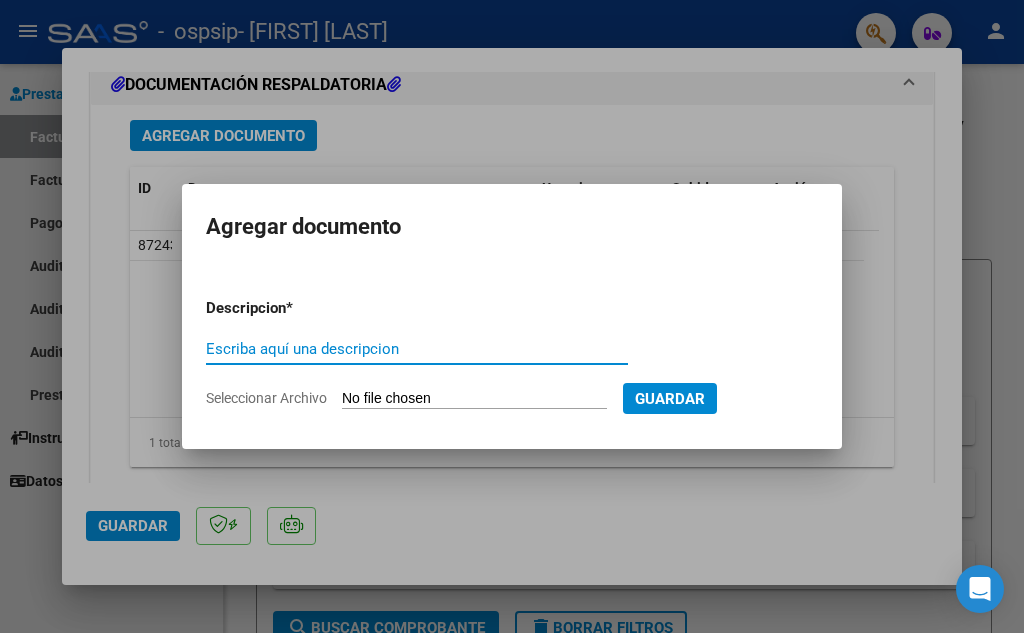 click on "Escriba aquí una descripcion" at bounding box center [417, 349] 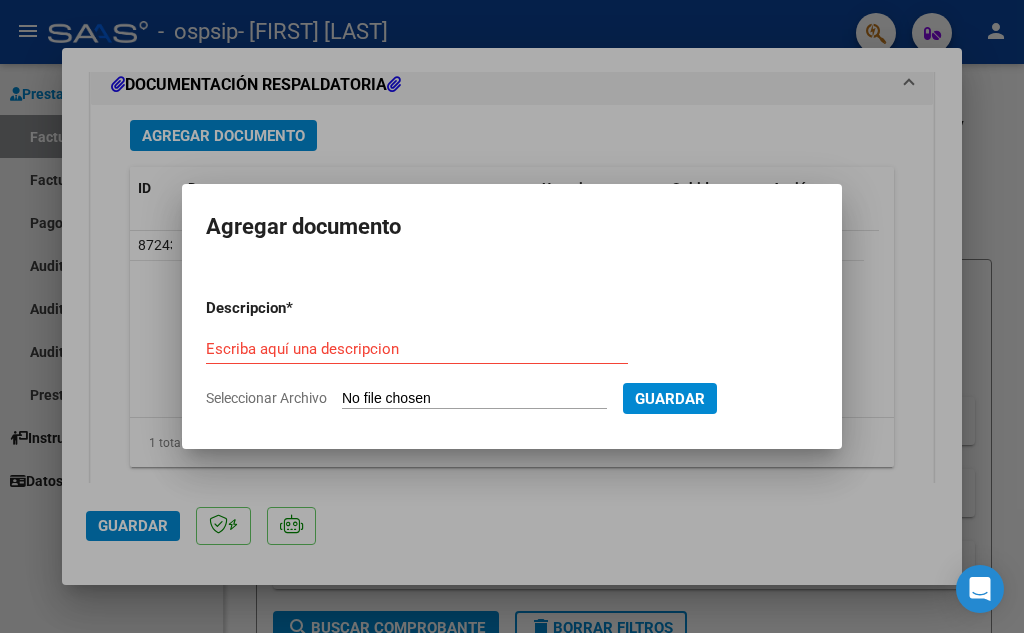 click on "Escriba aquí una descripcion" at bounding box center (417, 358) 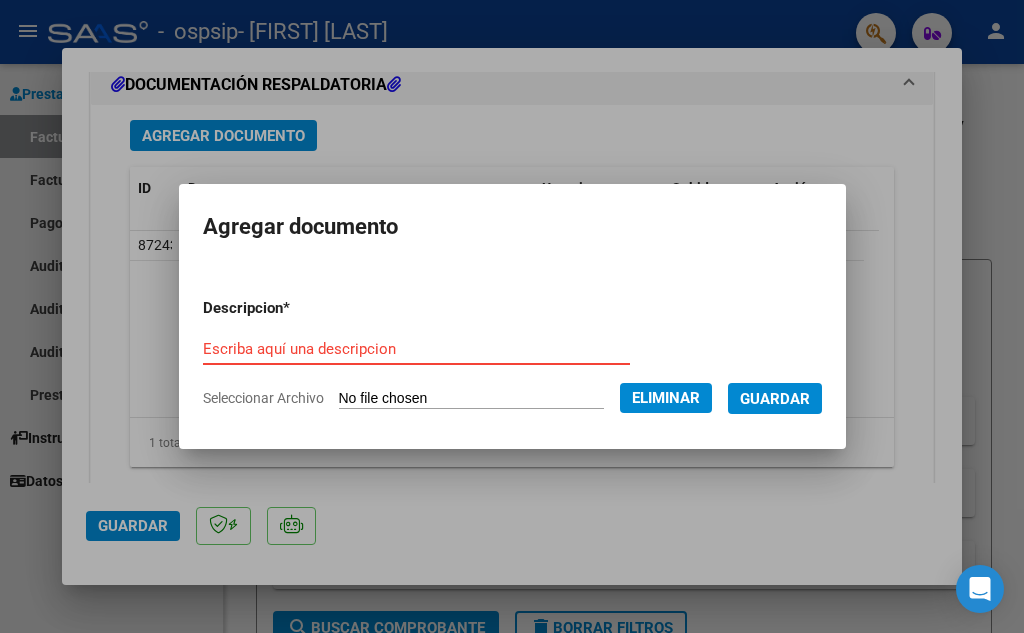 click on "Escriba aquí una descripcion" at bounding box center [416, 349] 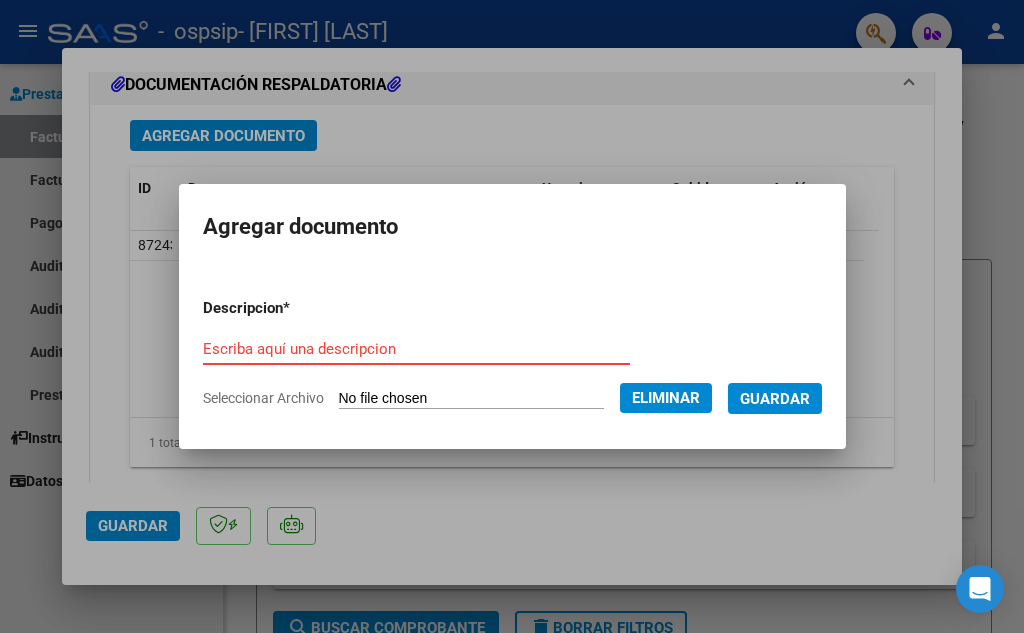 click on "Escriba aquí una descripcion" at bounding box center [416, 349] 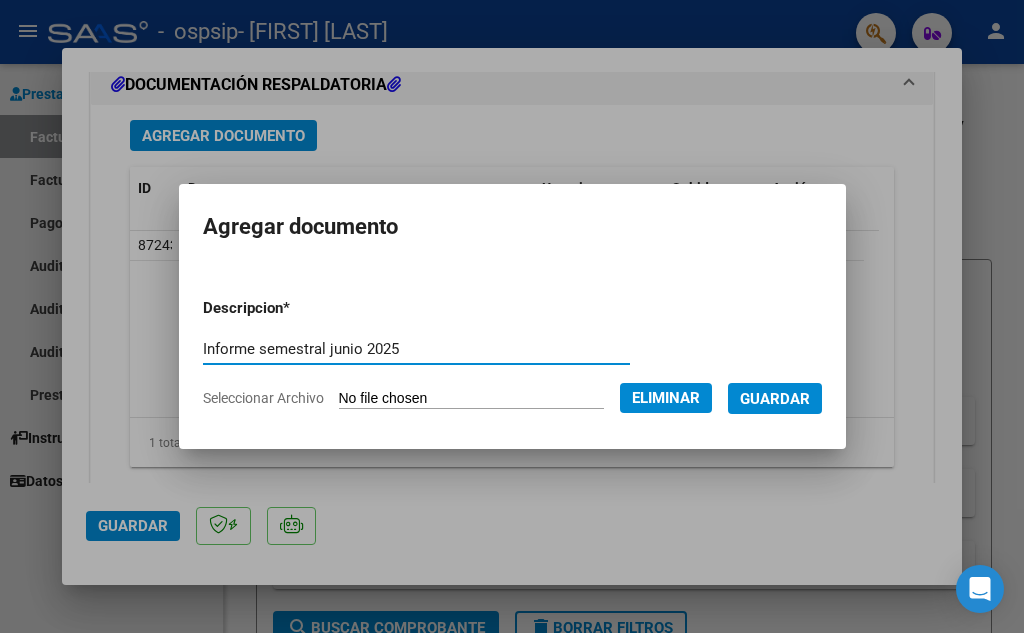 type on "Informe semestral junio 2025" 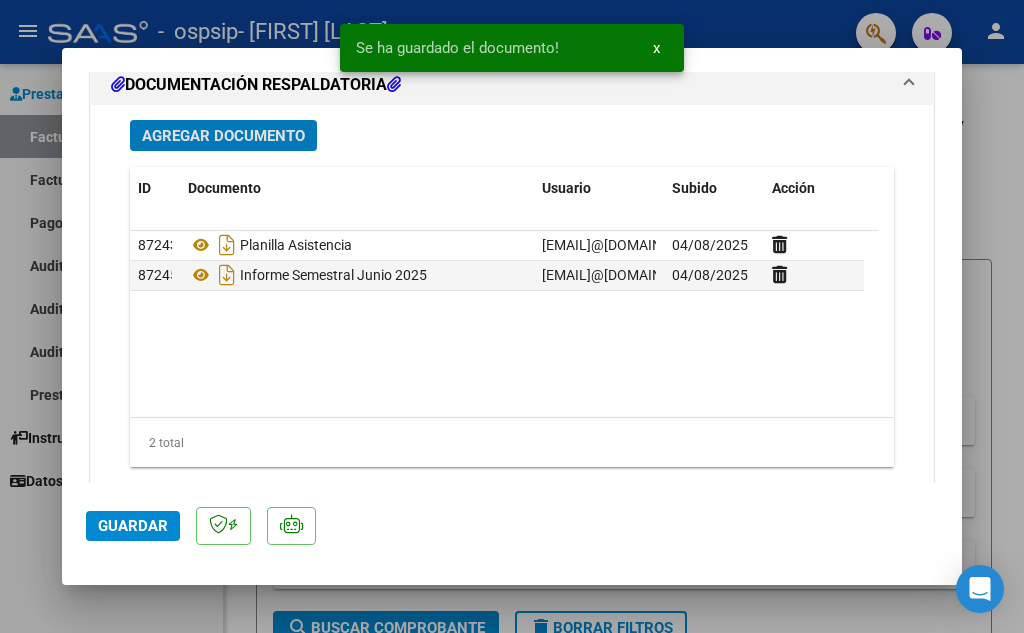 click on "Guardar" 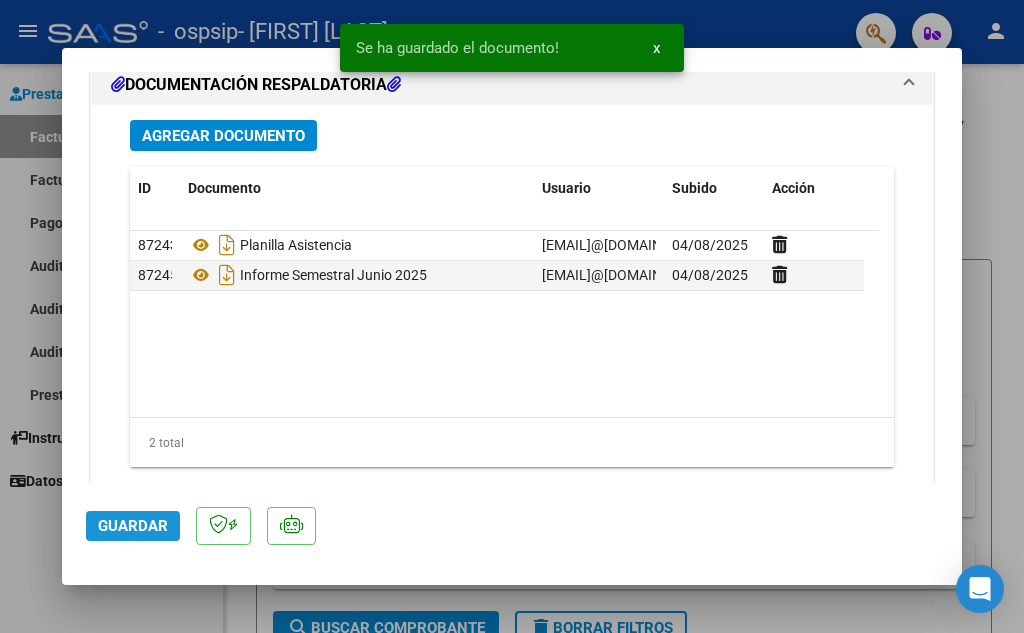 click on "Guardar" 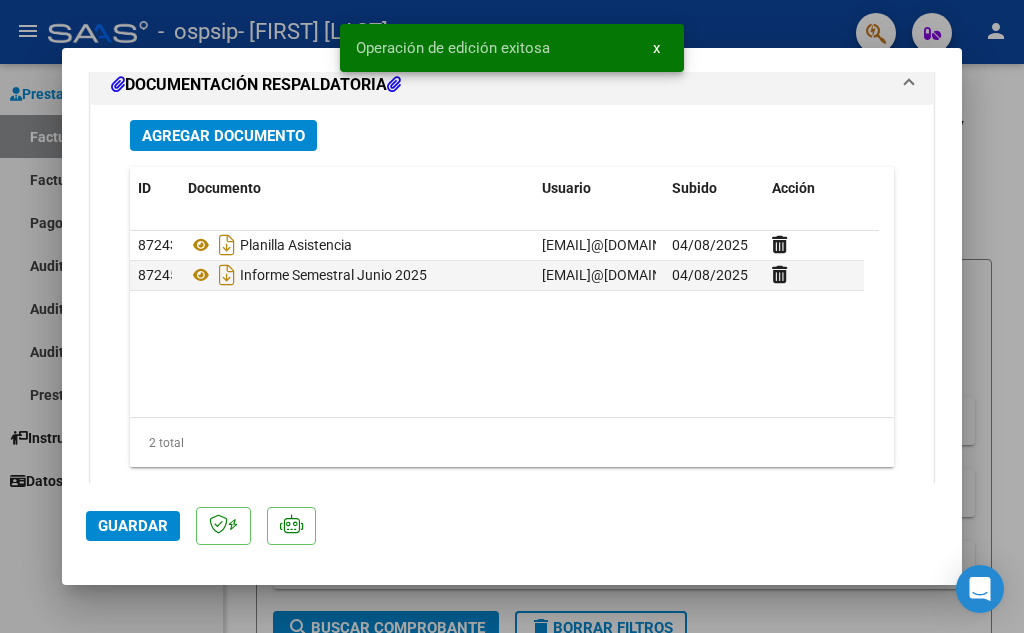 click at bounding box center (512, 316) 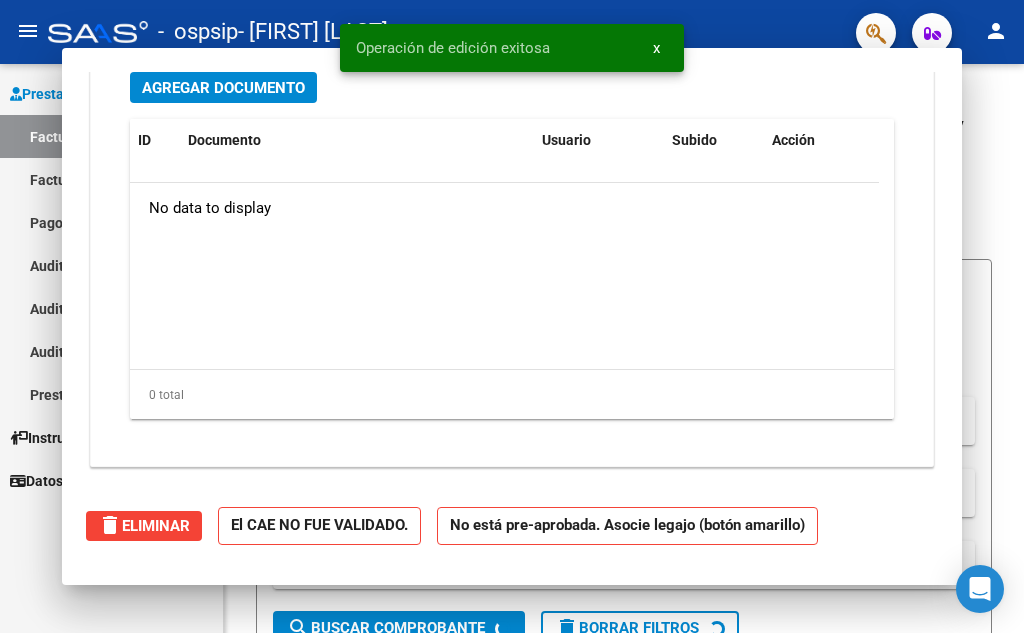 scroll, scrollTop: 0, scrollLeft: 0, axis: both 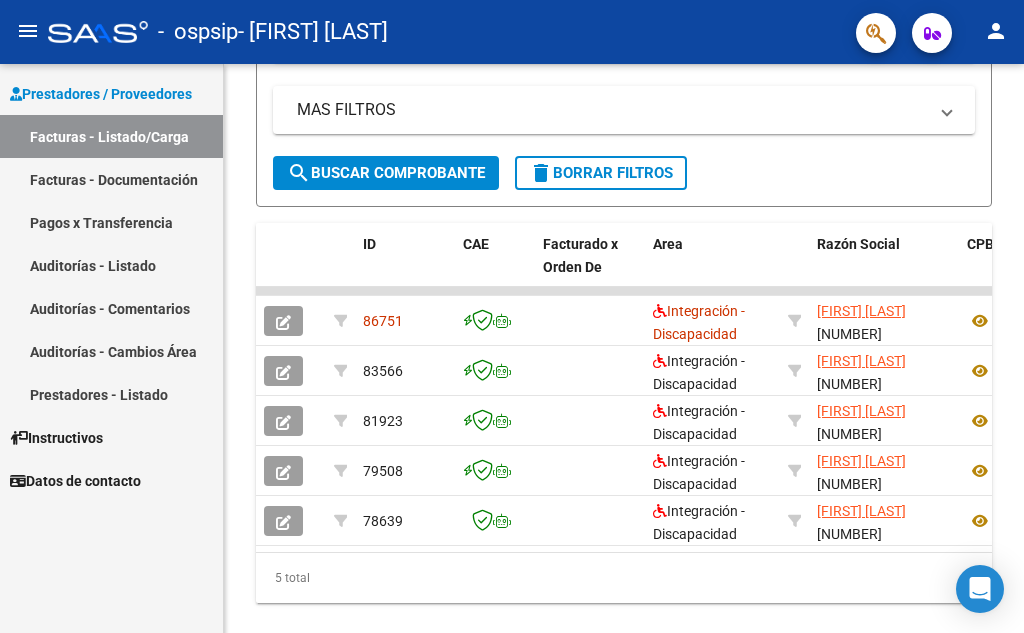 click on "Facturas - Documentación" at bounding box center (111, 179) 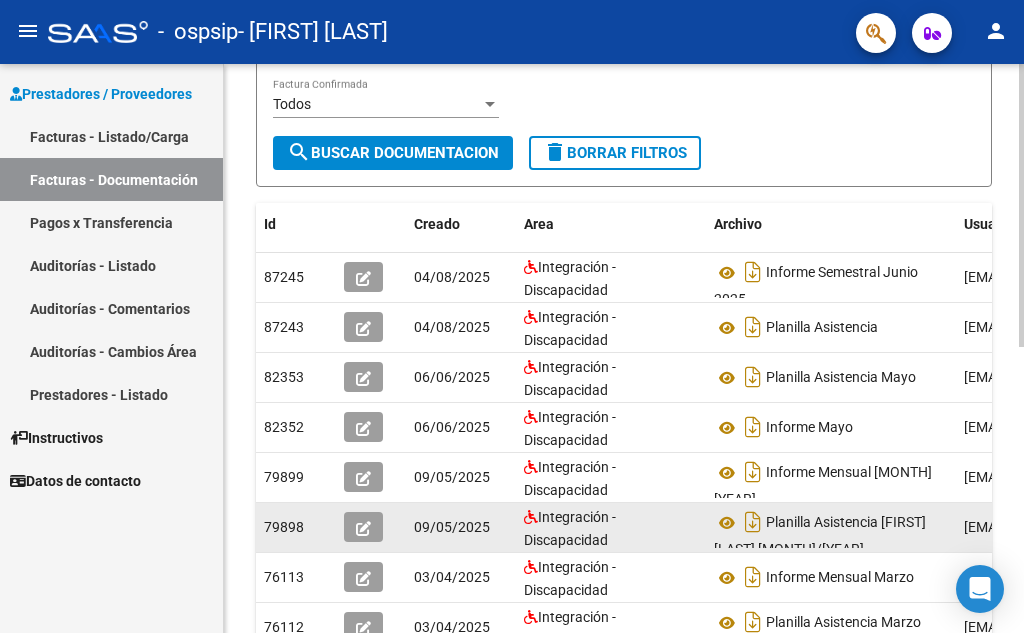 scroll, scrollTop: 304, scrollLeft: 0, axis: vertical 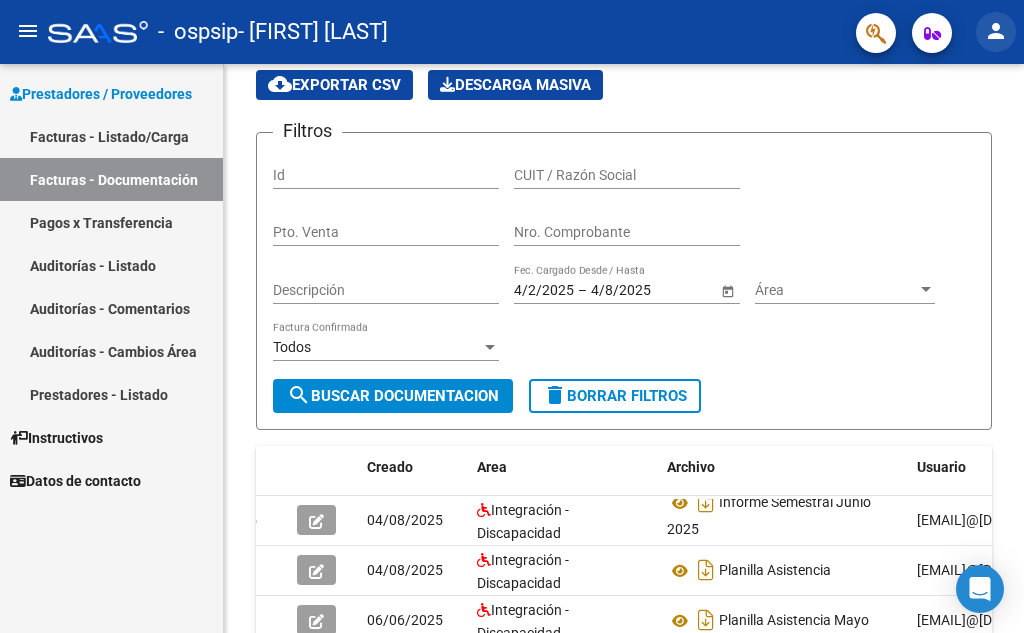 click on "person" 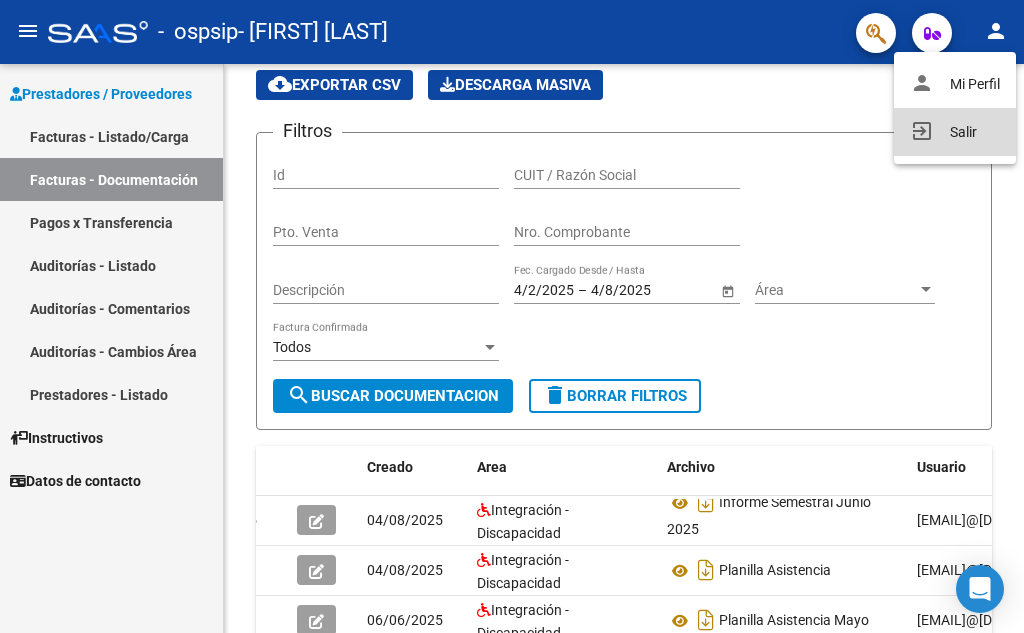 click on "exit_to_app  Salir" at bounding box center (955, 132) 